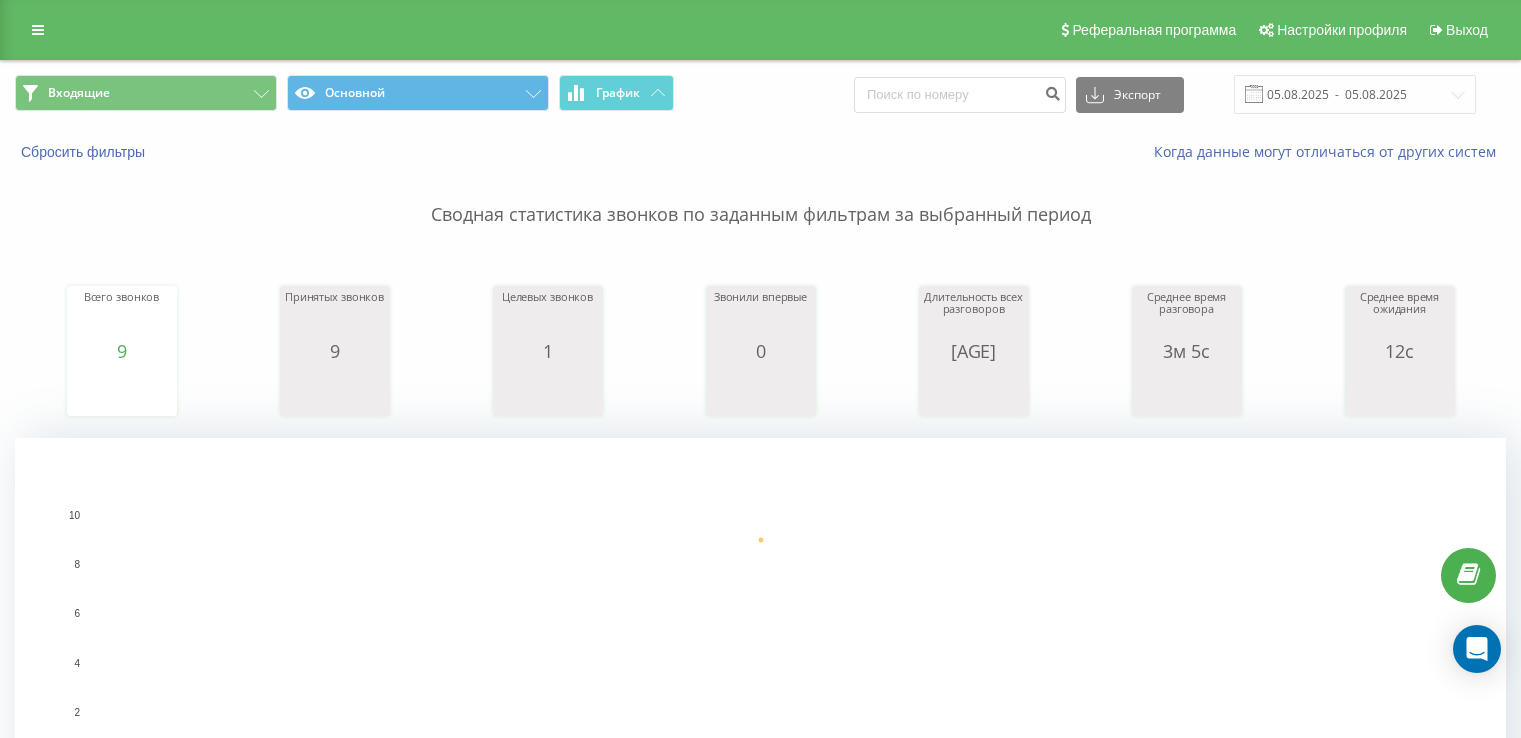 scroll, scrollTop: 0, scrollLeft: 0, axis: both 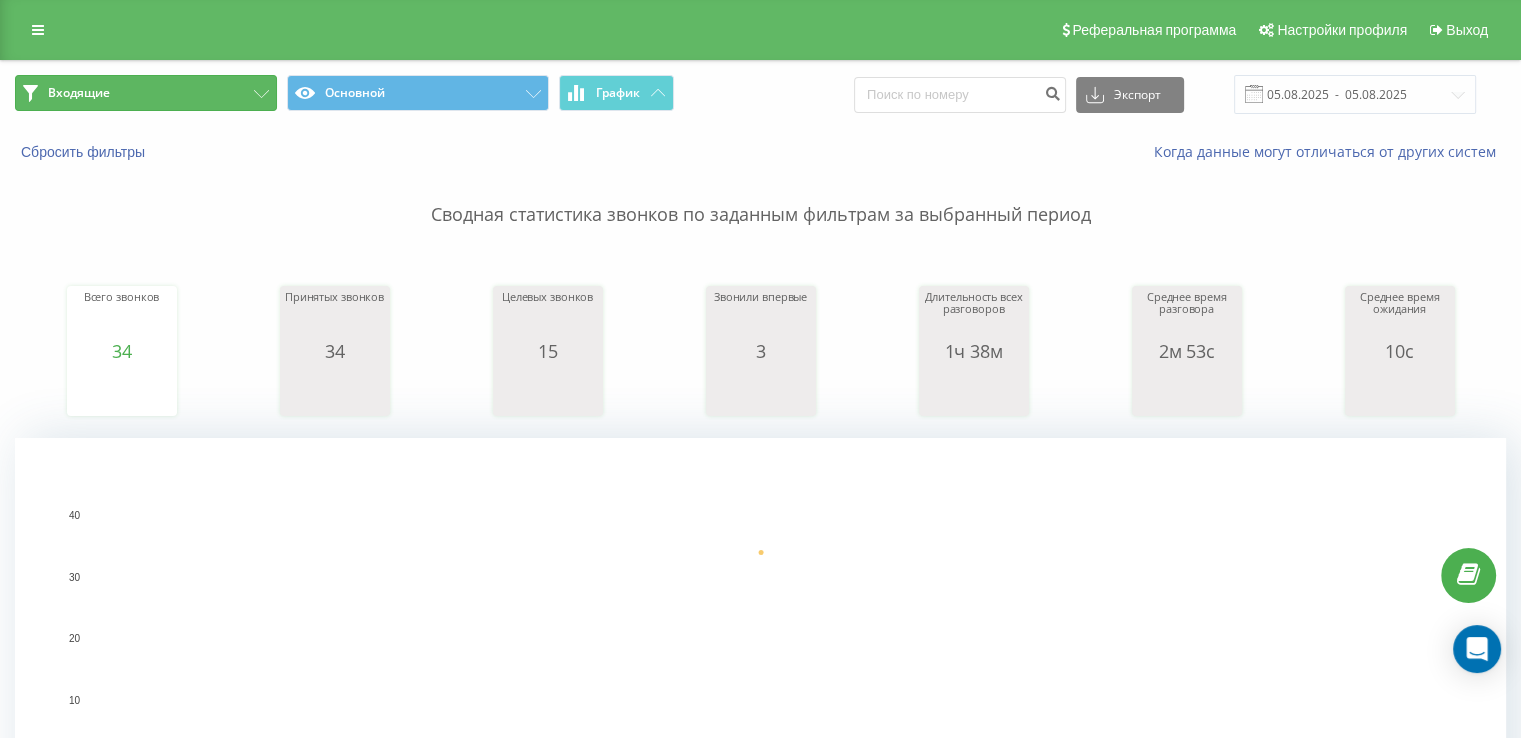 drag, startPoint x: 166, startPoint y: 93, endPoint x: 194, endPoint y: 118, distance: 37.536648 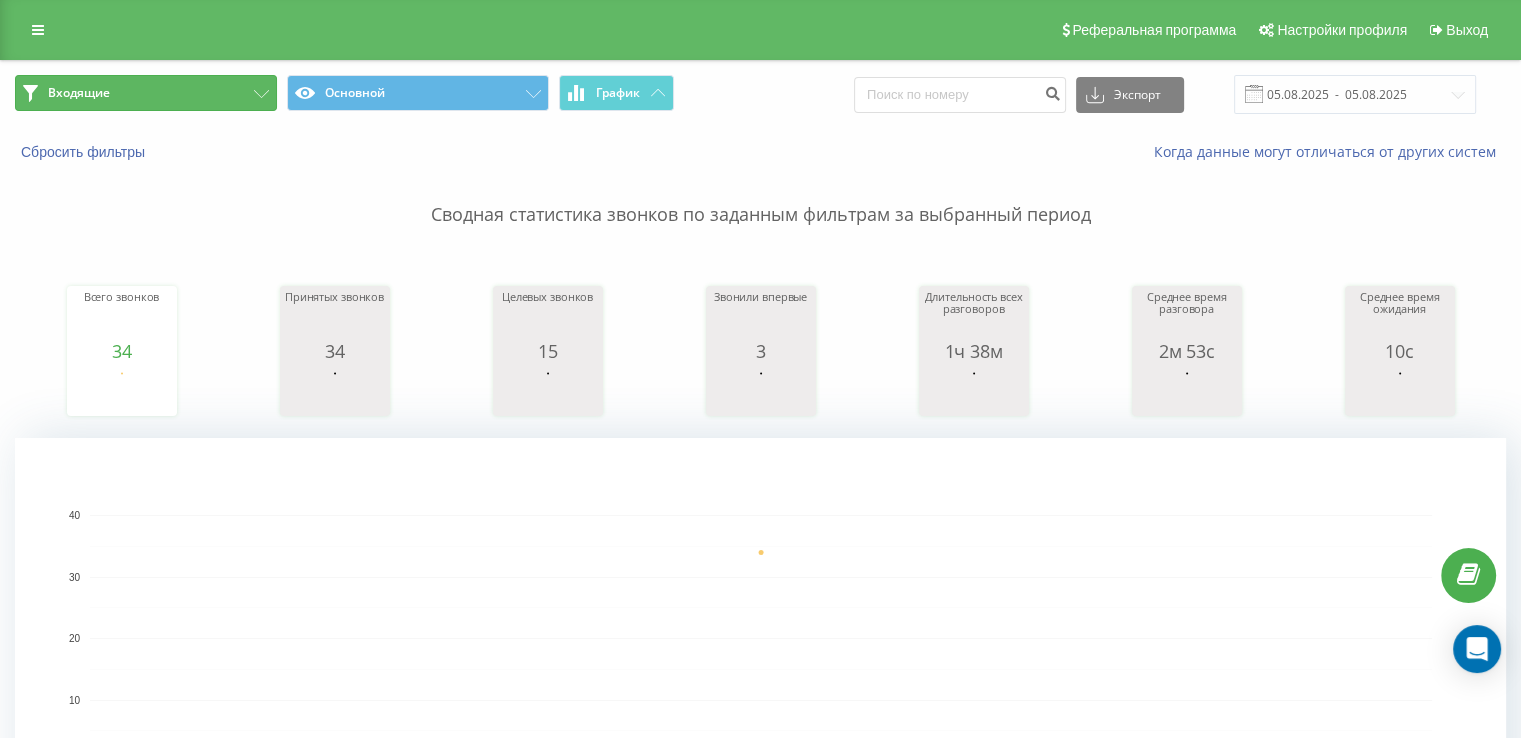 click on "Входящие" at bounding box center [146, 93] 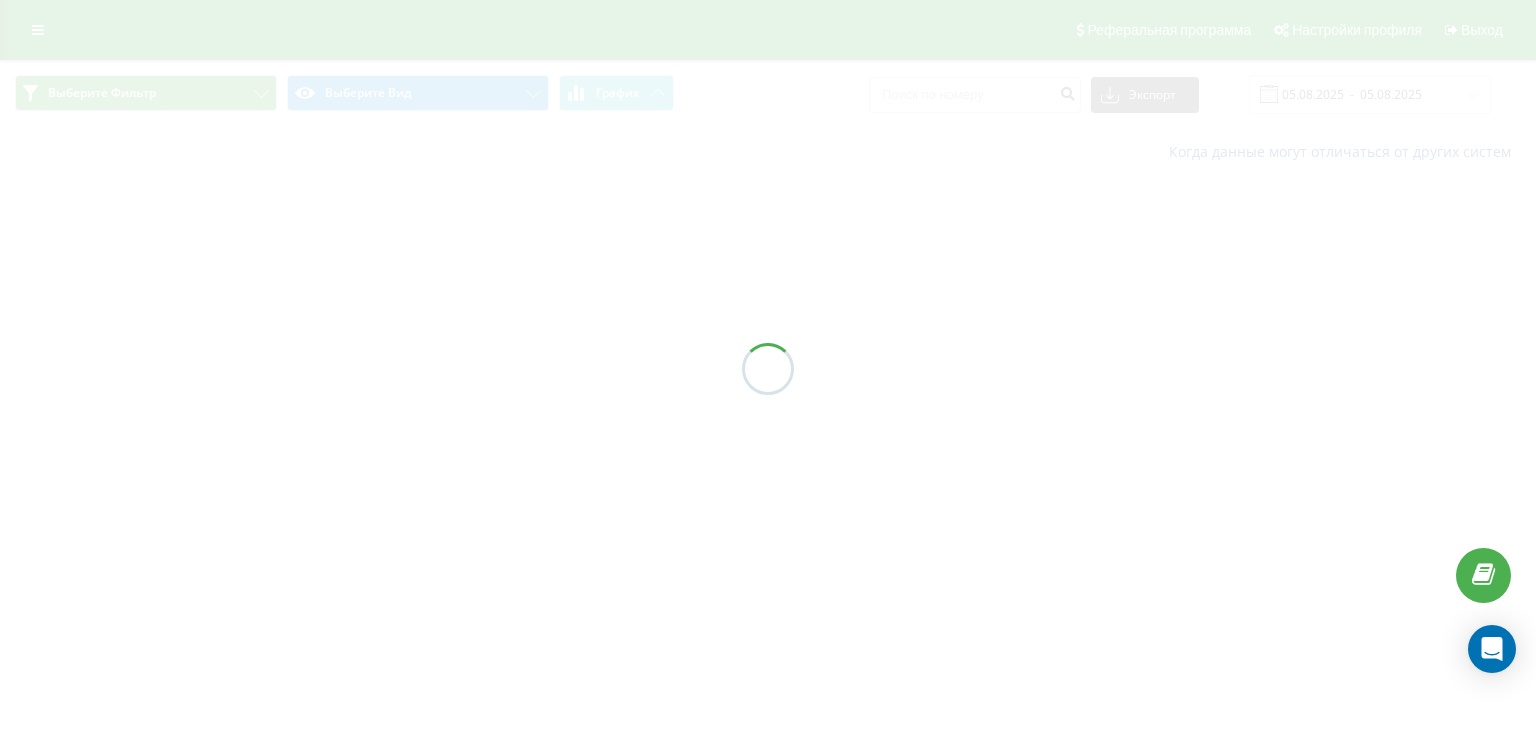 scroll, scrollTop: 0, scrollLeft: 0, axis: both 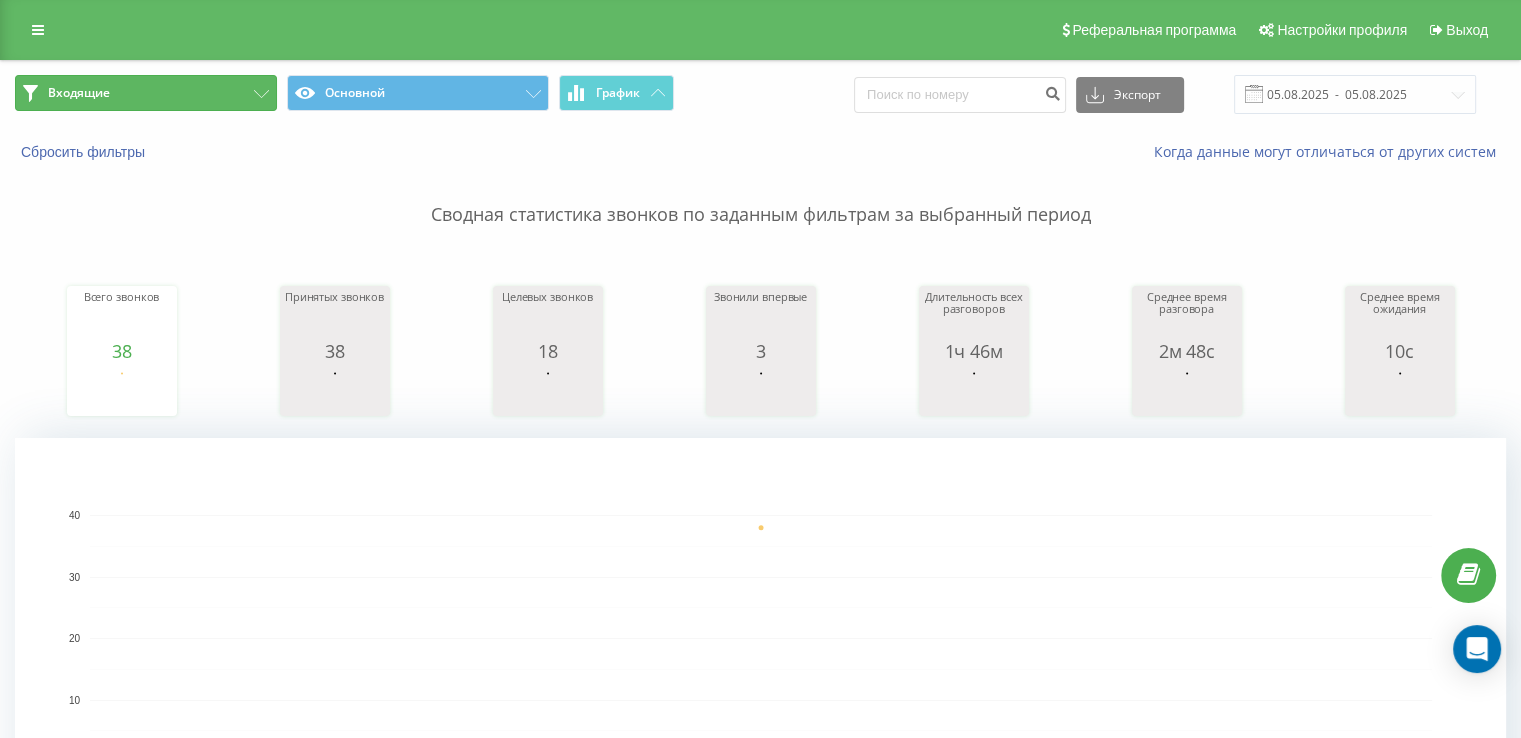click on "Входящие" at bounding box center [146, 93] 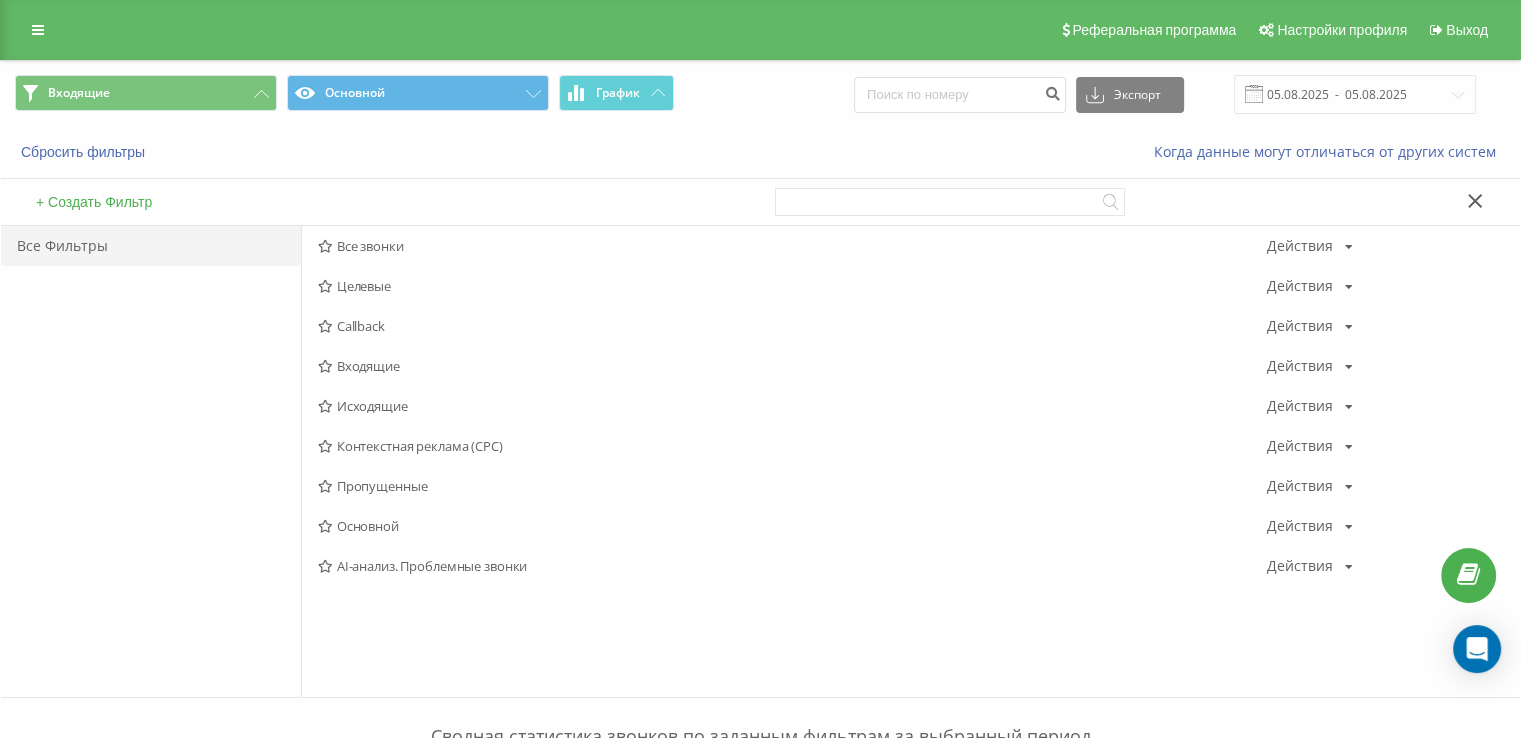 click on "Исходящие" at bounding box center (792, 406) 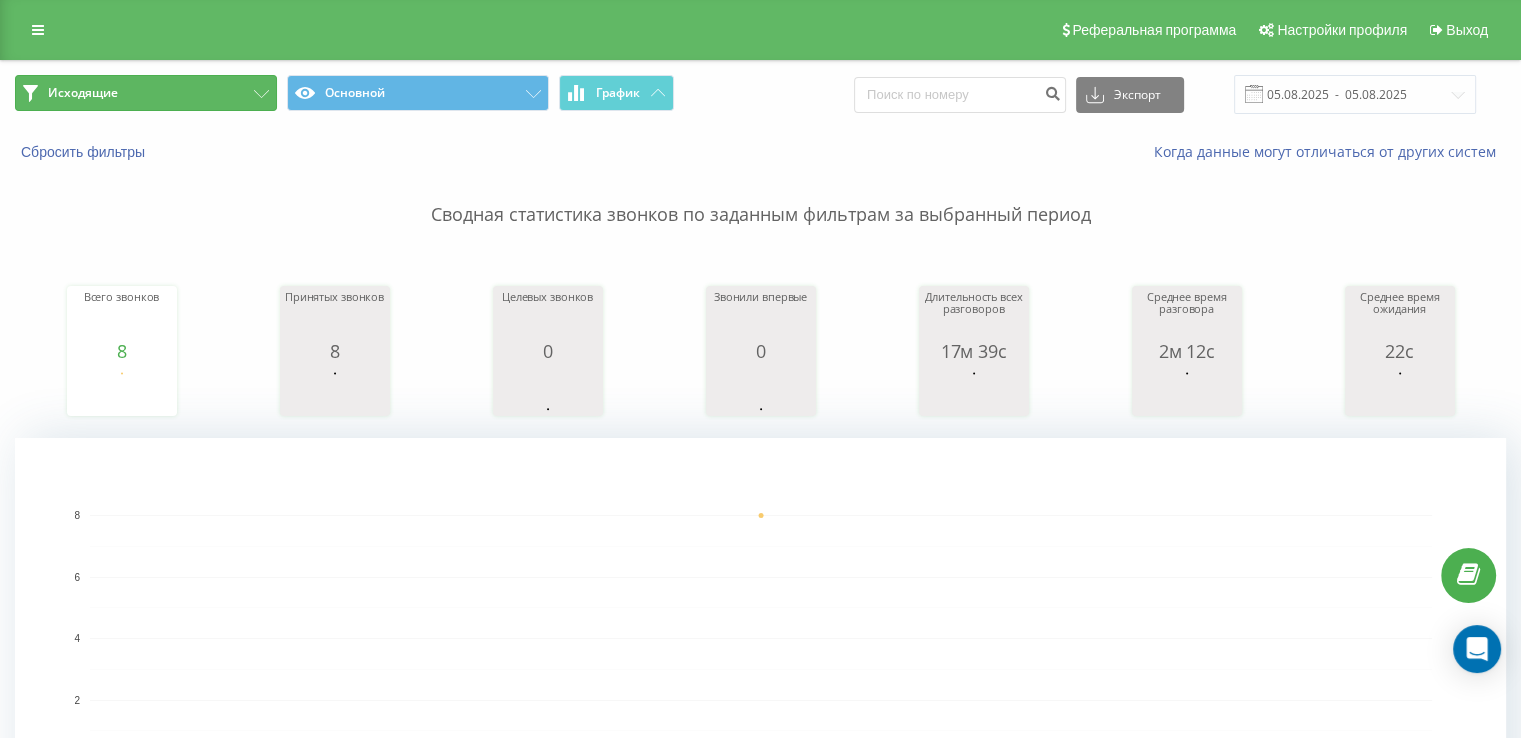 click on "Исходящие" at bounding box center [146, 93] 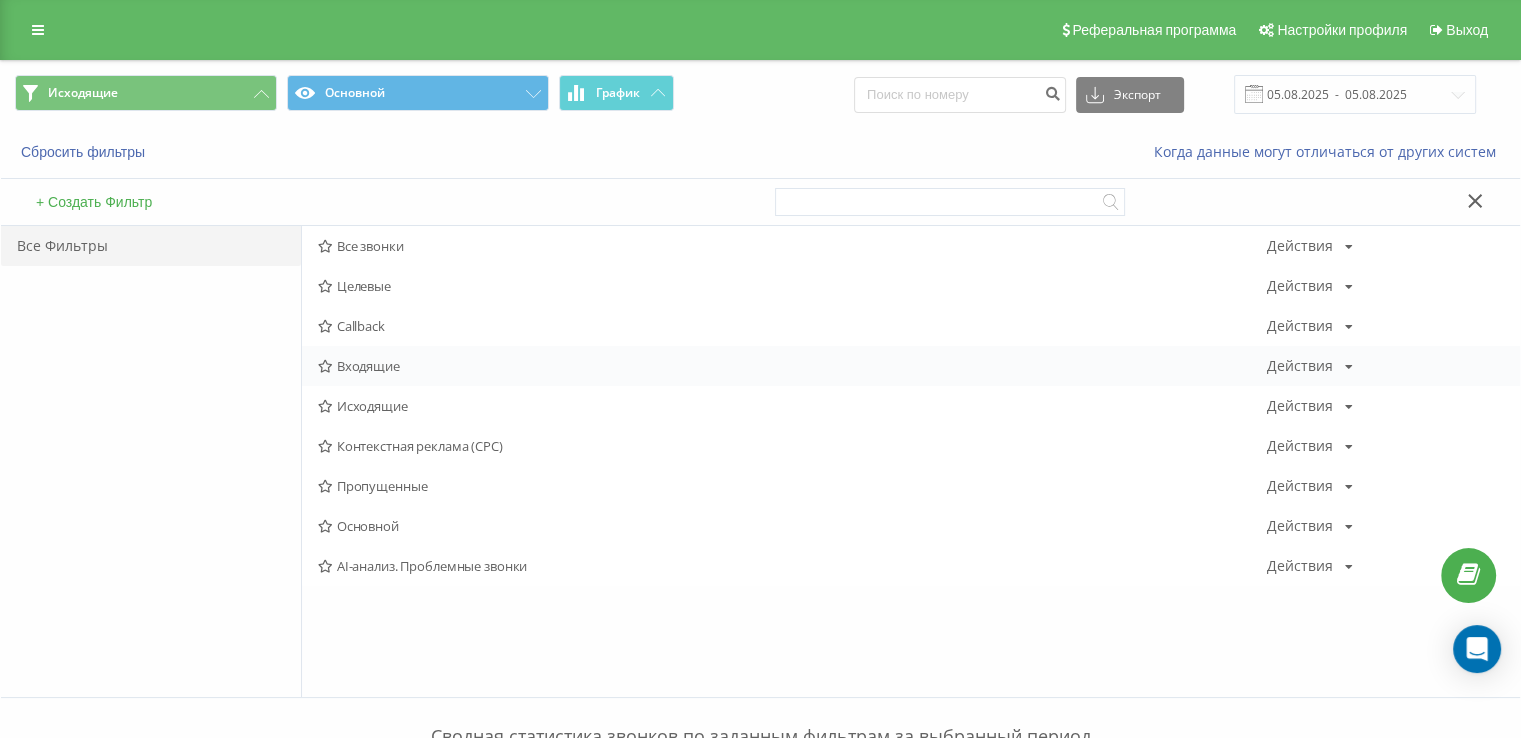 click on "Входящие" at bounding box center [792, 366] 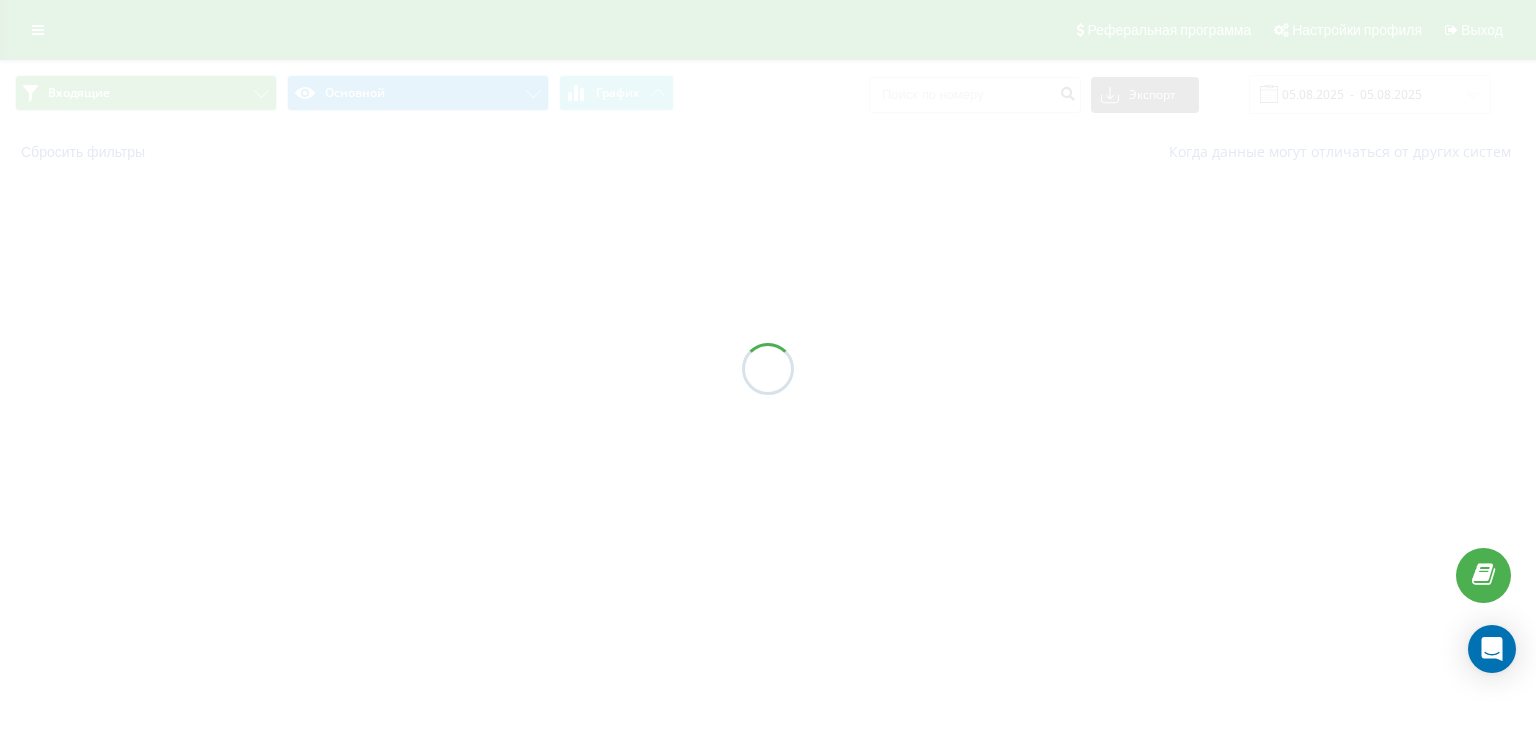 scroll, scrollTop: 0, scrollLeft: 0, axis: both 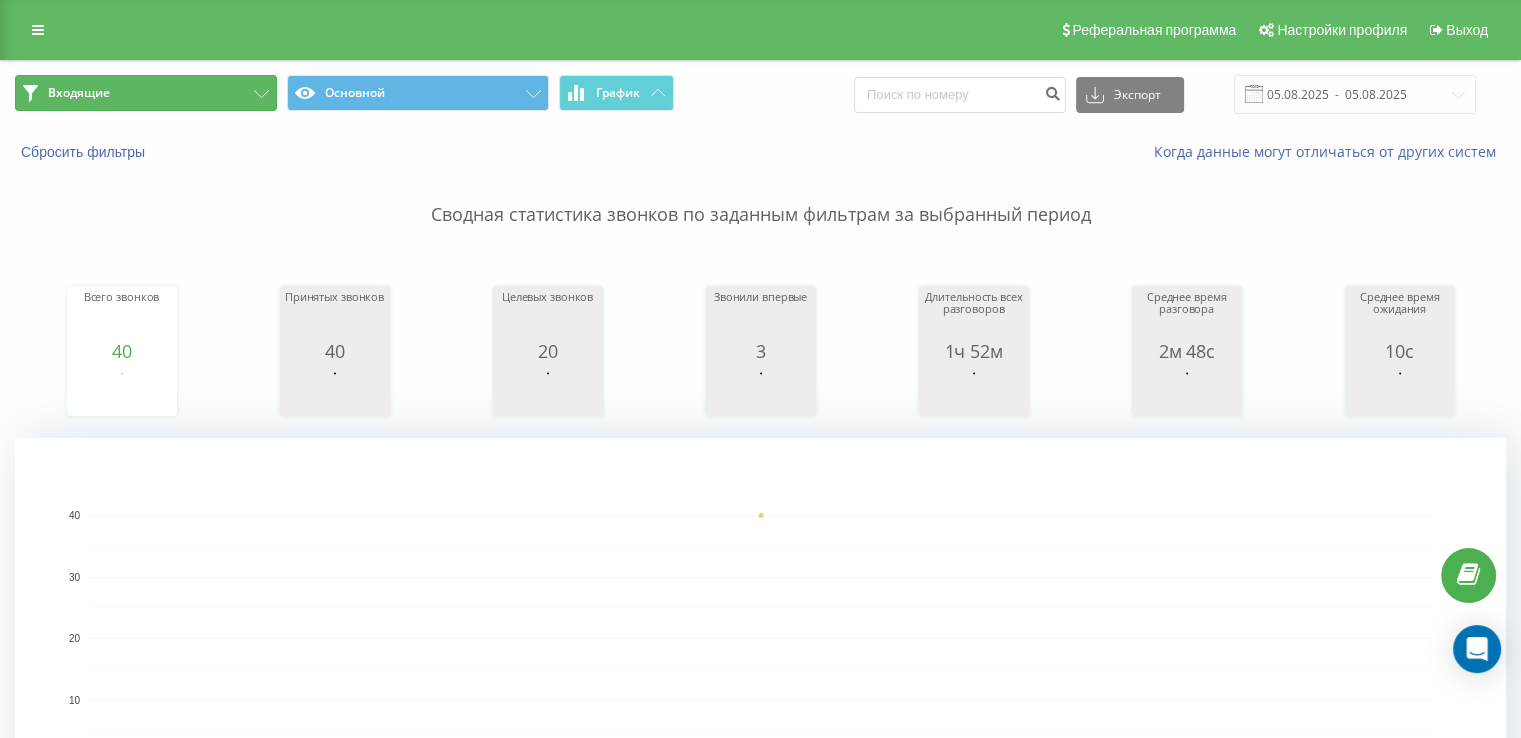 click on "Входящие" at bounding box center [146, 93] 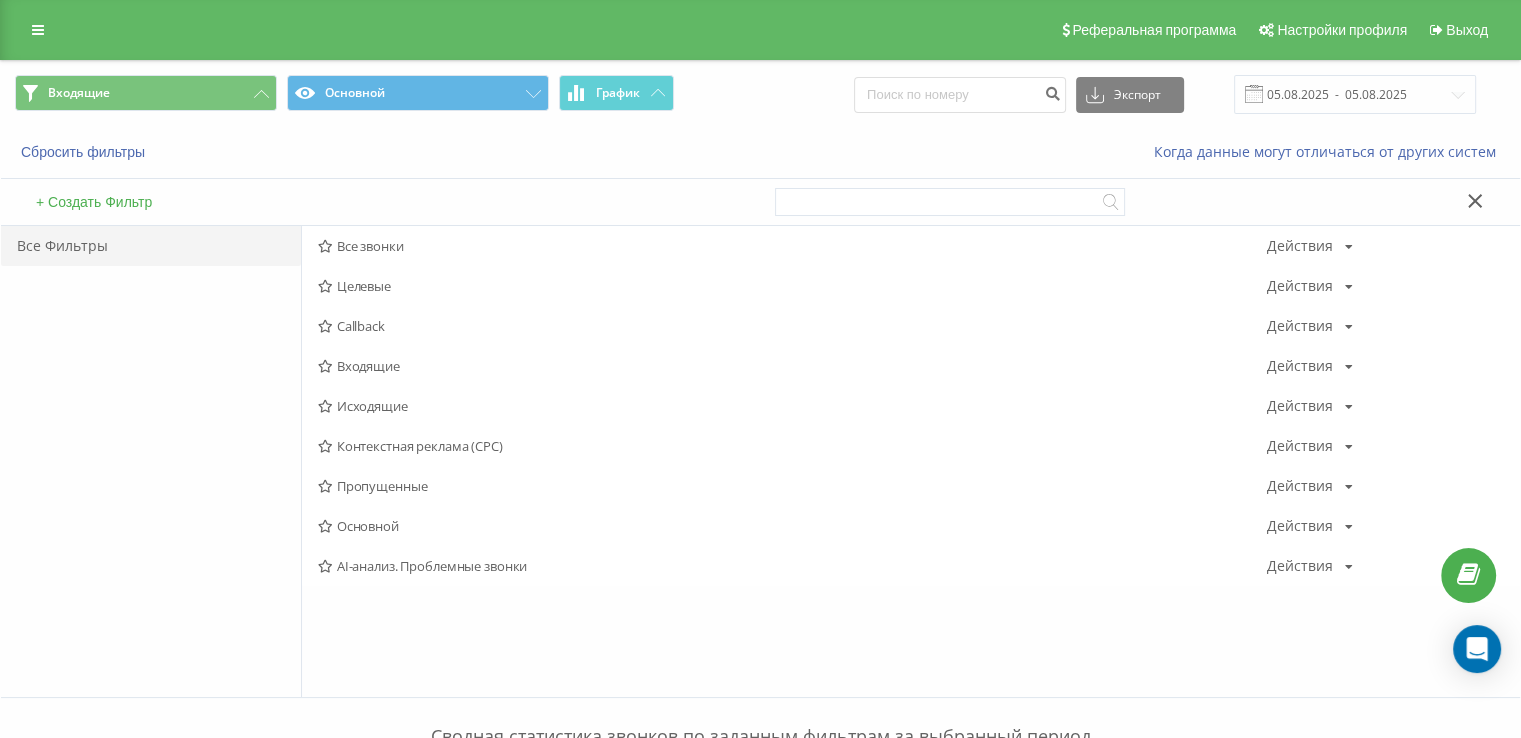 click on "Исходящие" at bounding box center [792, 406] 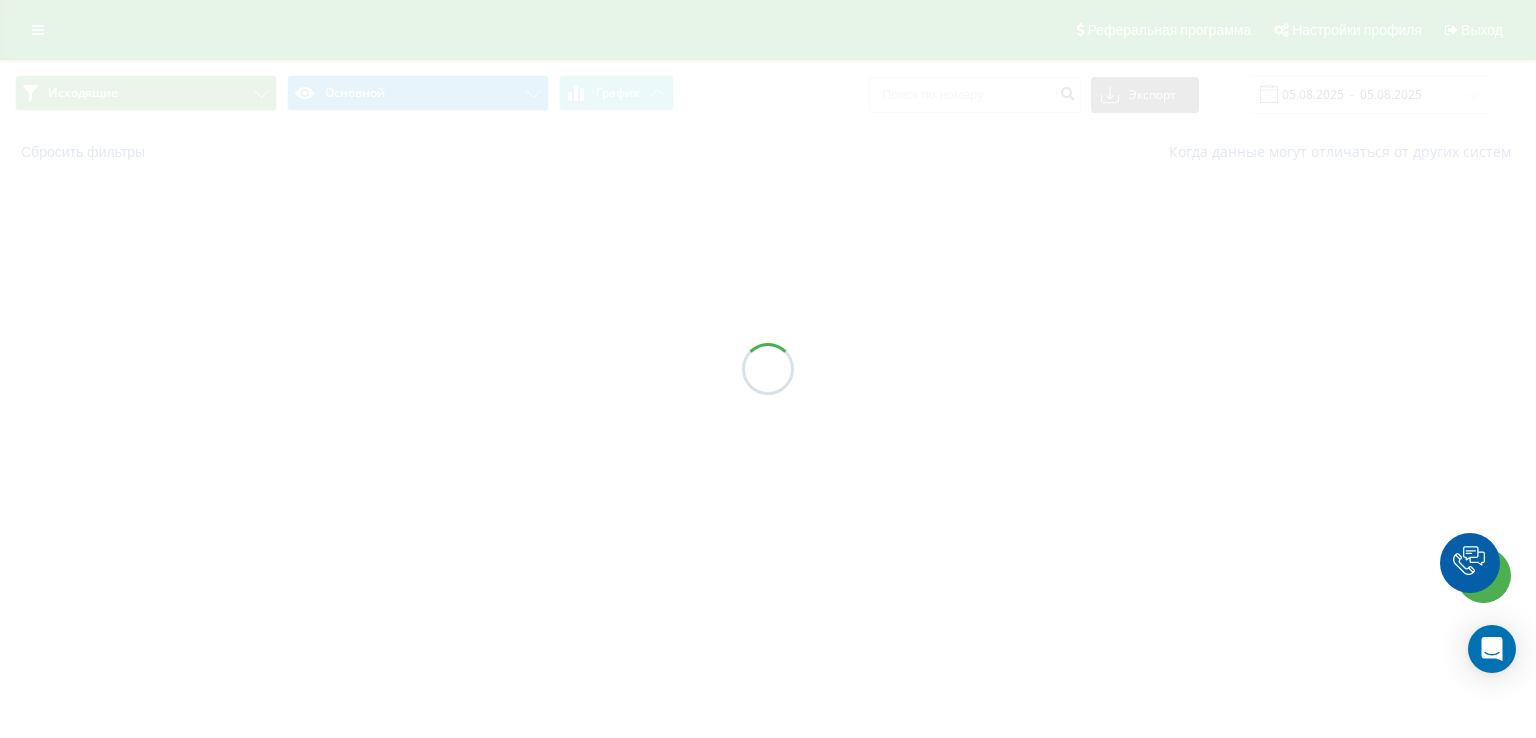 scroll, scrollTop: 0, scrollLeft: 0, axis: both 